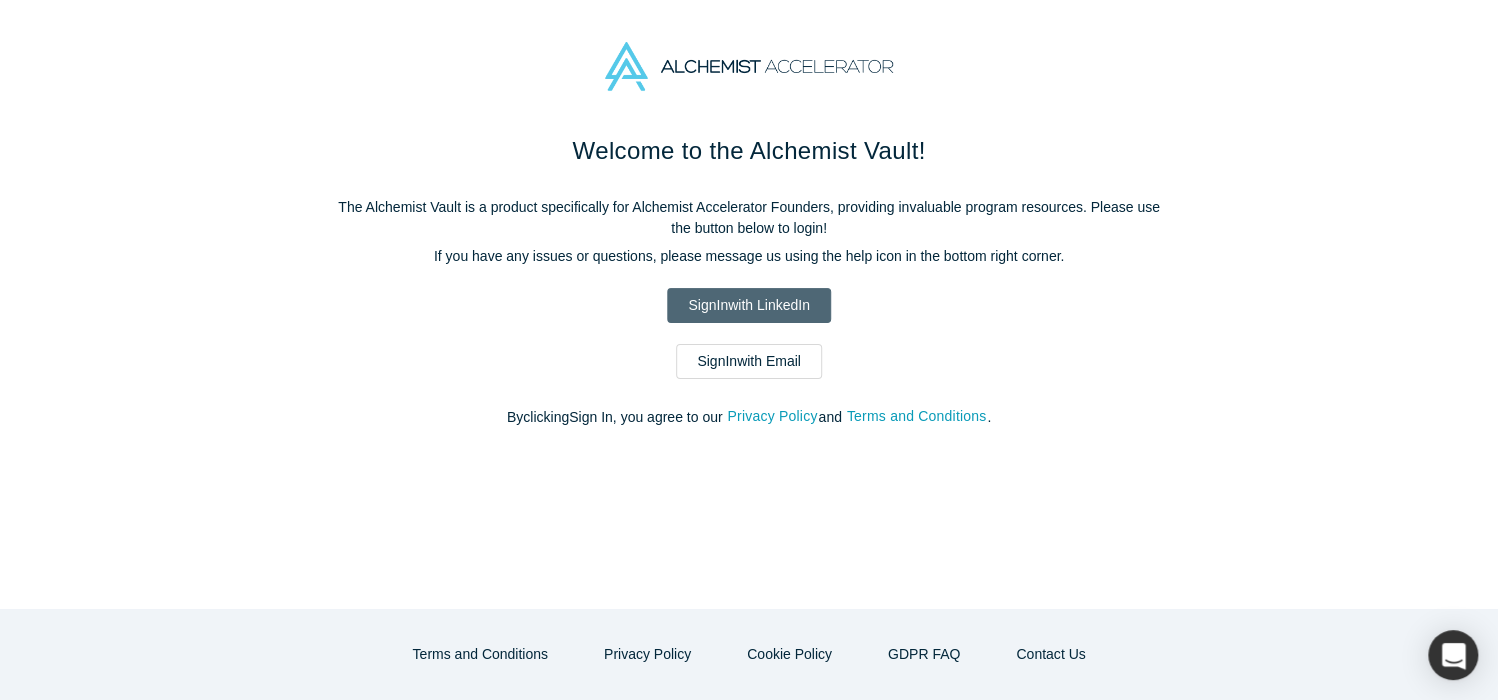 scroll, scrollTop: 0, scrollLeft: 0, axis: both 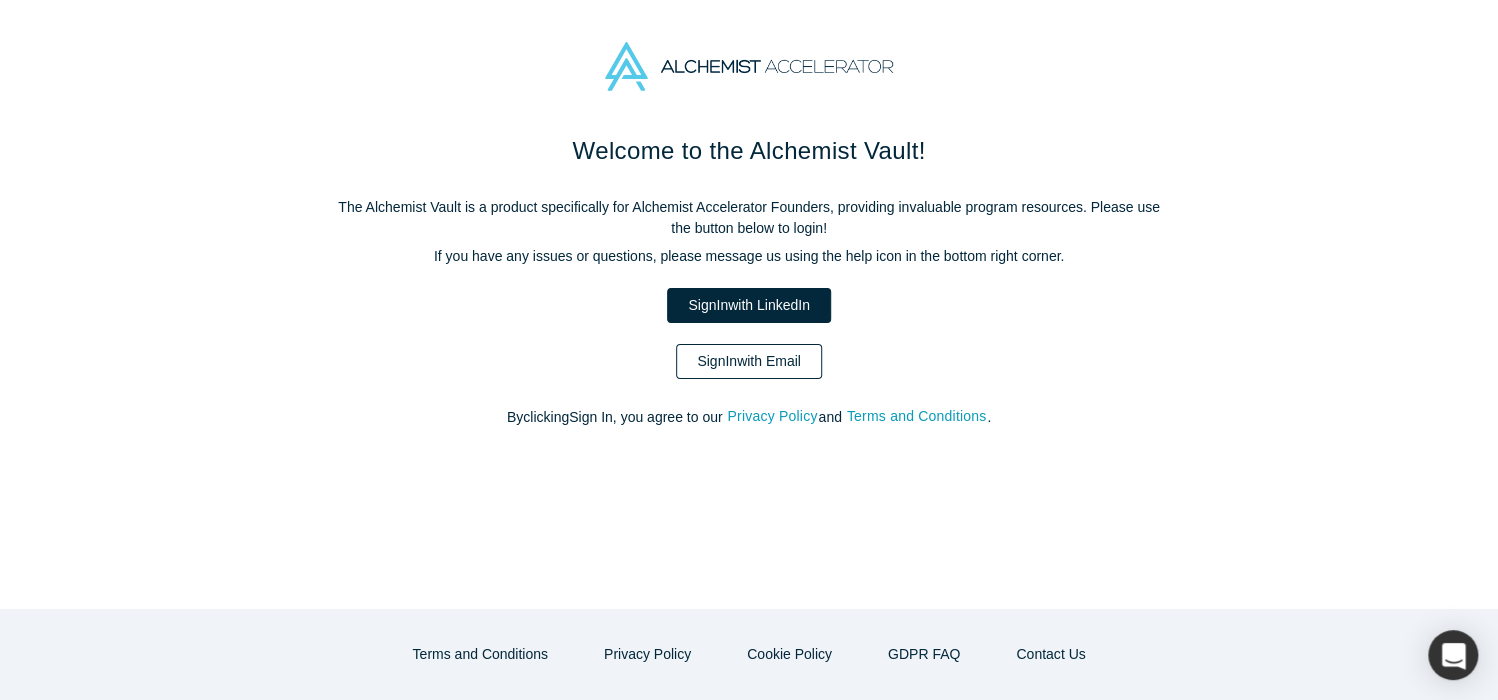 click on "Sign  In  with Email" at bounding box center [749, 361] 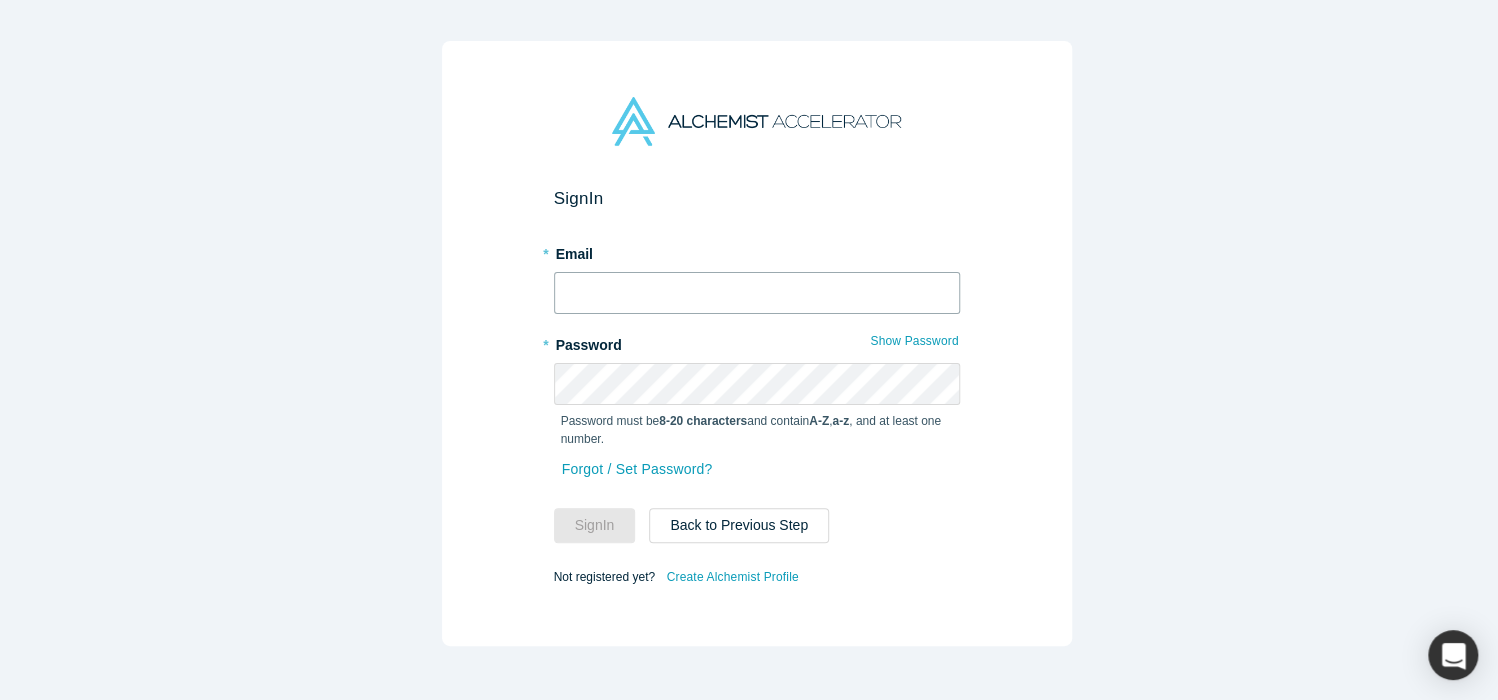 click at bounding box center [757, 293] 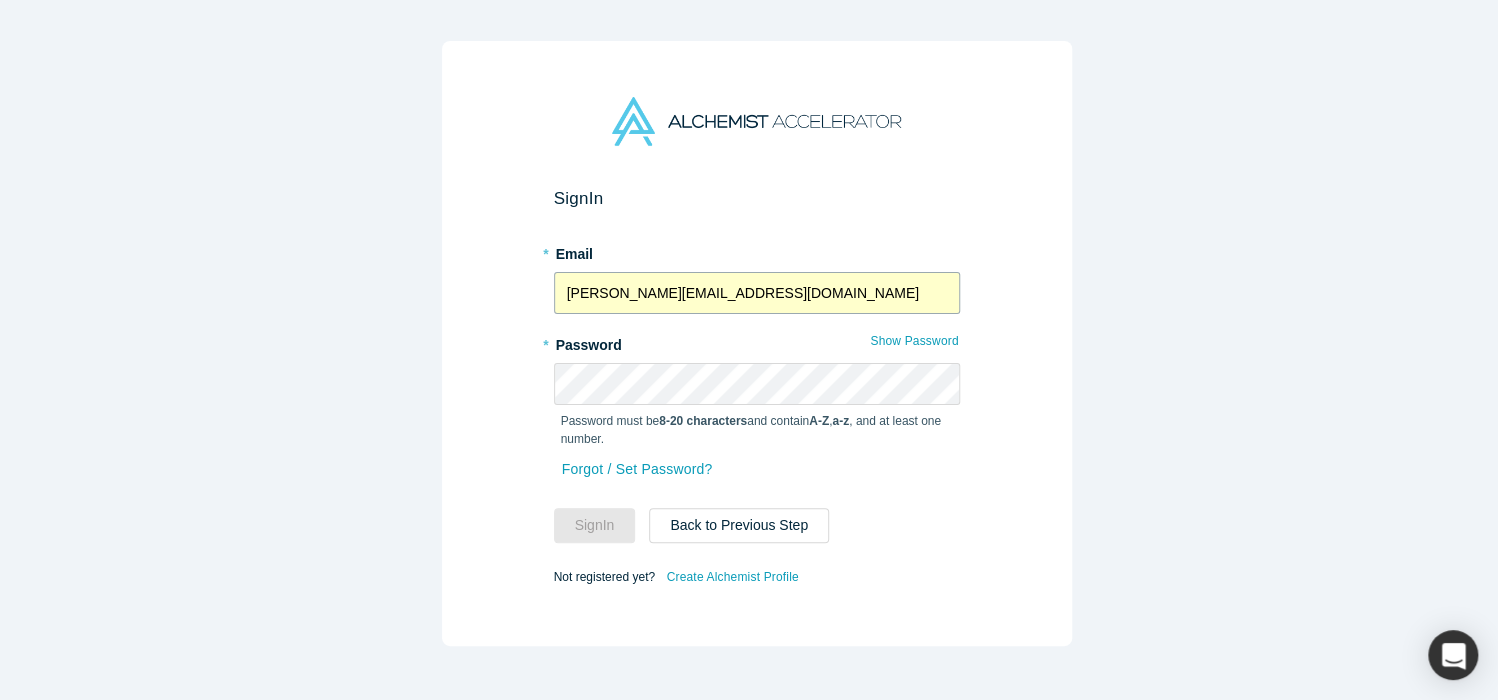 click on "layne@alchemistaccelerator.com" at bounding box center (757, 293) 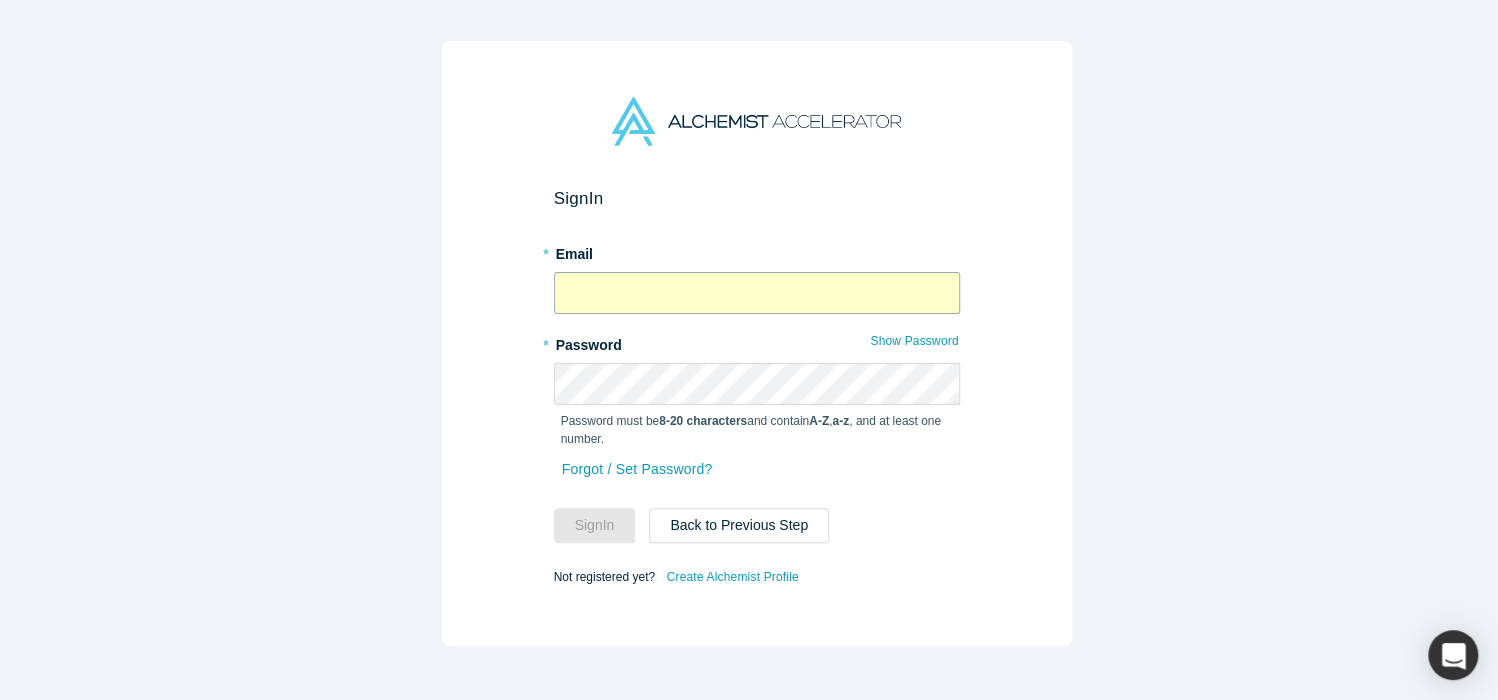 type on "mercedes@alchemistaccelerator.com" 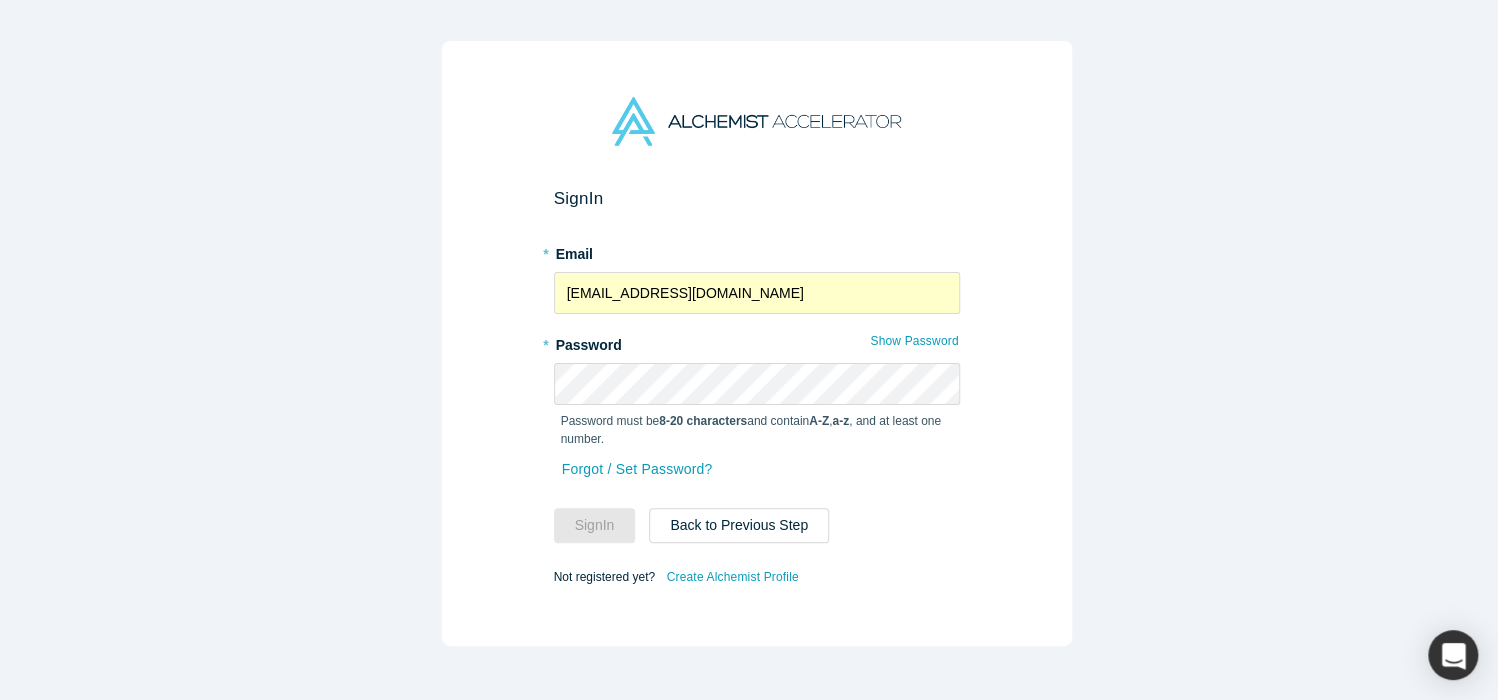 click on "* Password" at bounding box center [757, 342] 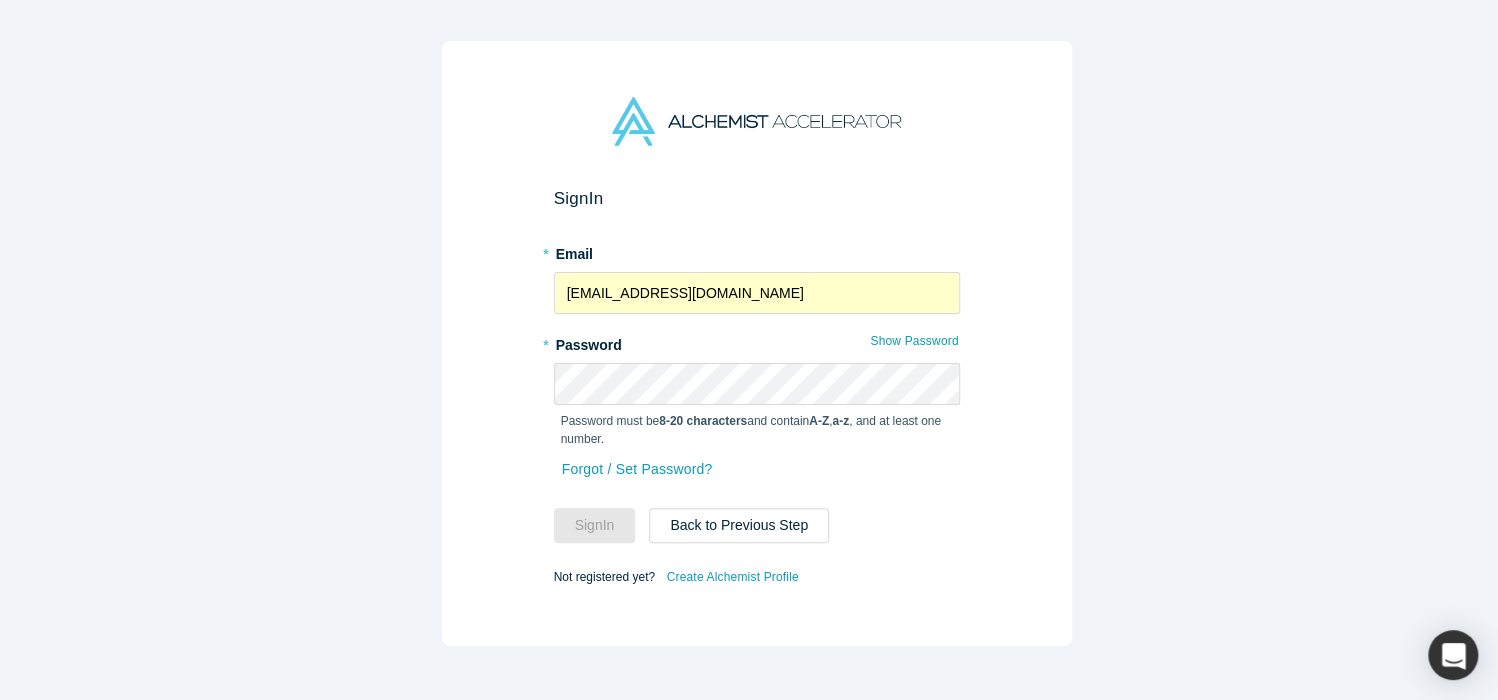 click on "Sign  In   * Email mercedes@alchemistaccelerator.com * Password Show Password Password must be  8-20 characters  and contain  A-Z ,  a-z , and at least one number. Forgot / Set Password? Sign  In Back to Previous Step Not registered yet? Create Alchemist Profile" at bounding box center [757, 343] 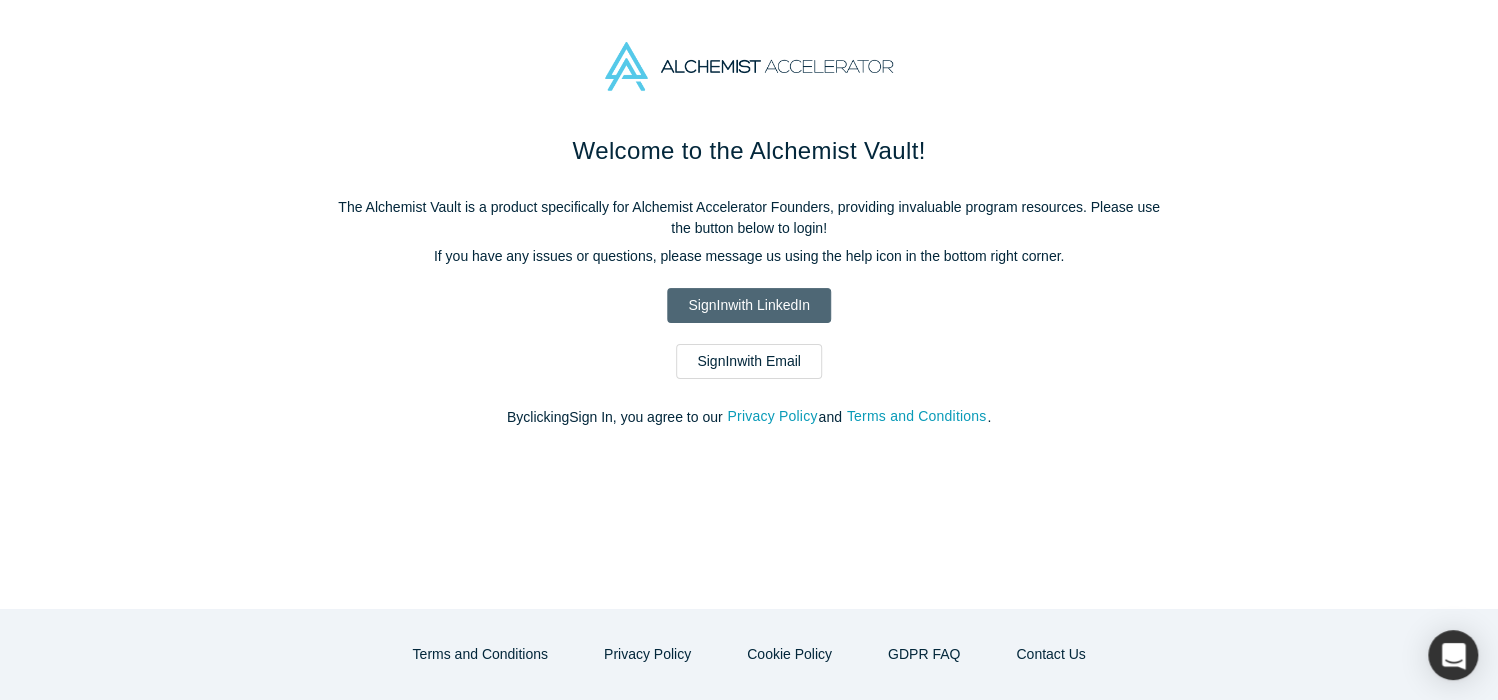 click on "Sign  In  with LinkedIn" at bounding box center (748, 305) 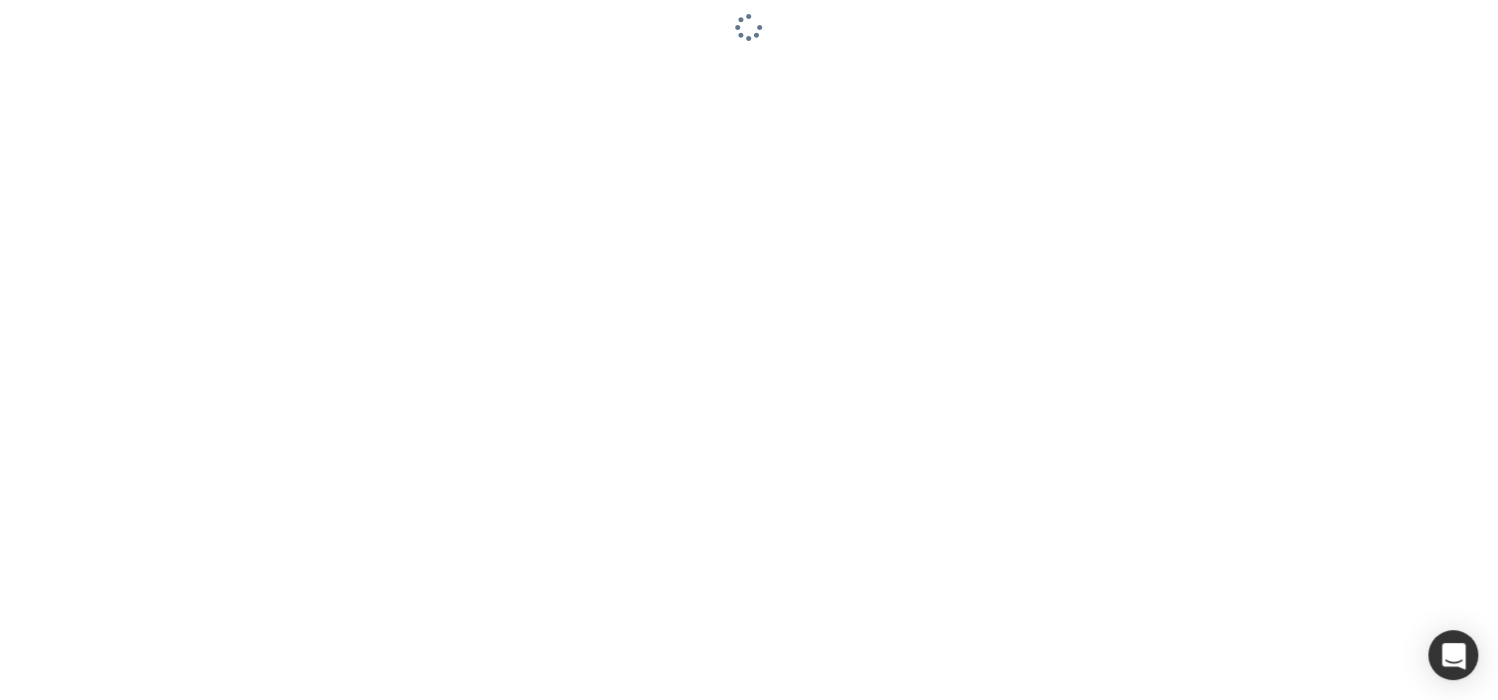 scroll, scrollTop: 0, scrollLeft: 0, axis: both 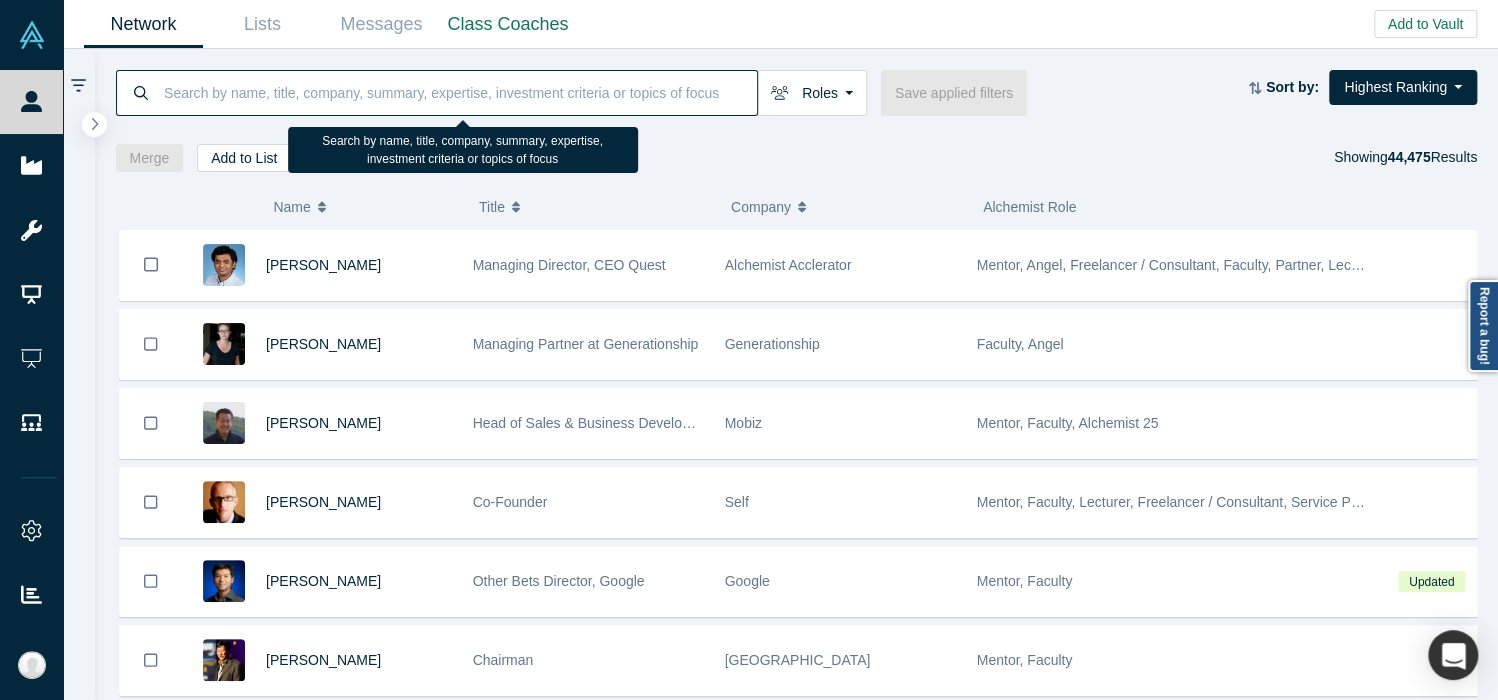 click at bounding box center (459, 92) 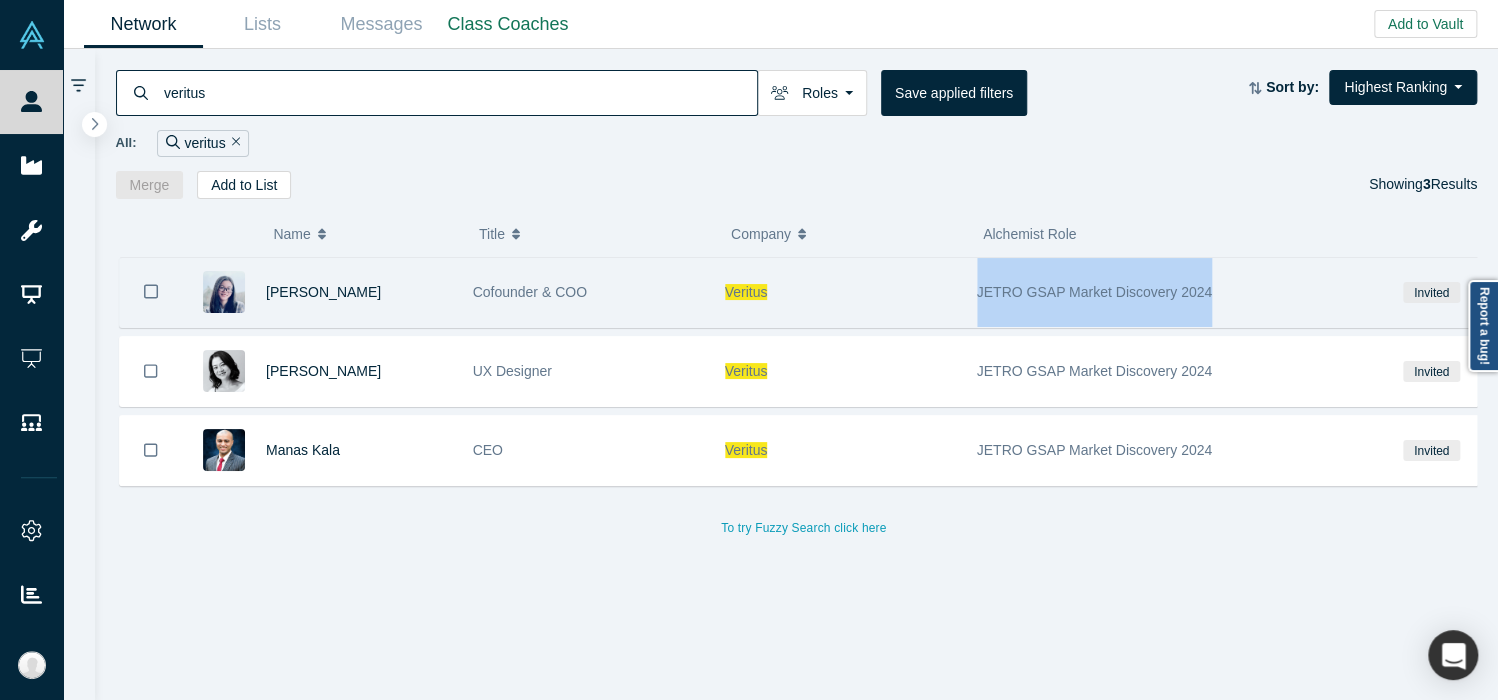 drag, startPoint x: 968, startPoint y: 298, endPoint x: 1204, endPoint y: 301, distance: 236.01907 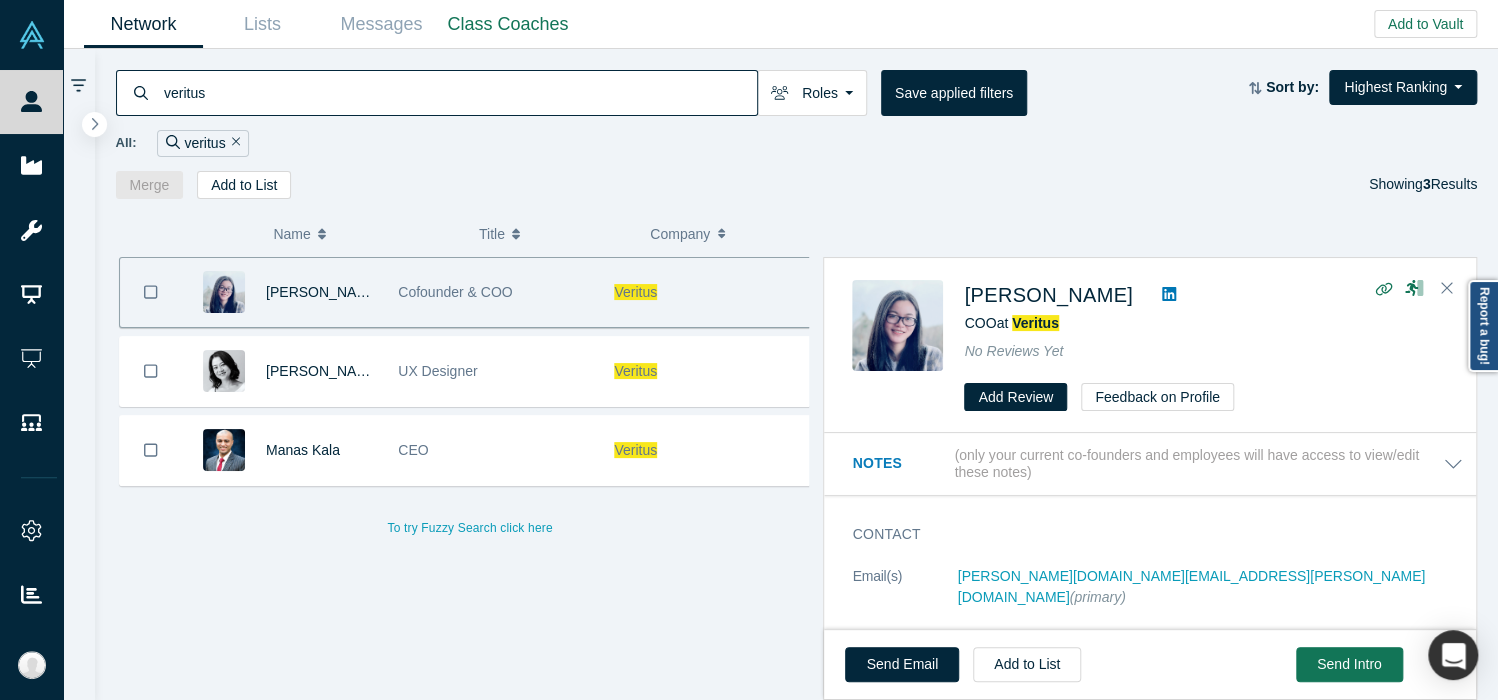 copy on "JETRO GSAP Market Discovery 2024" 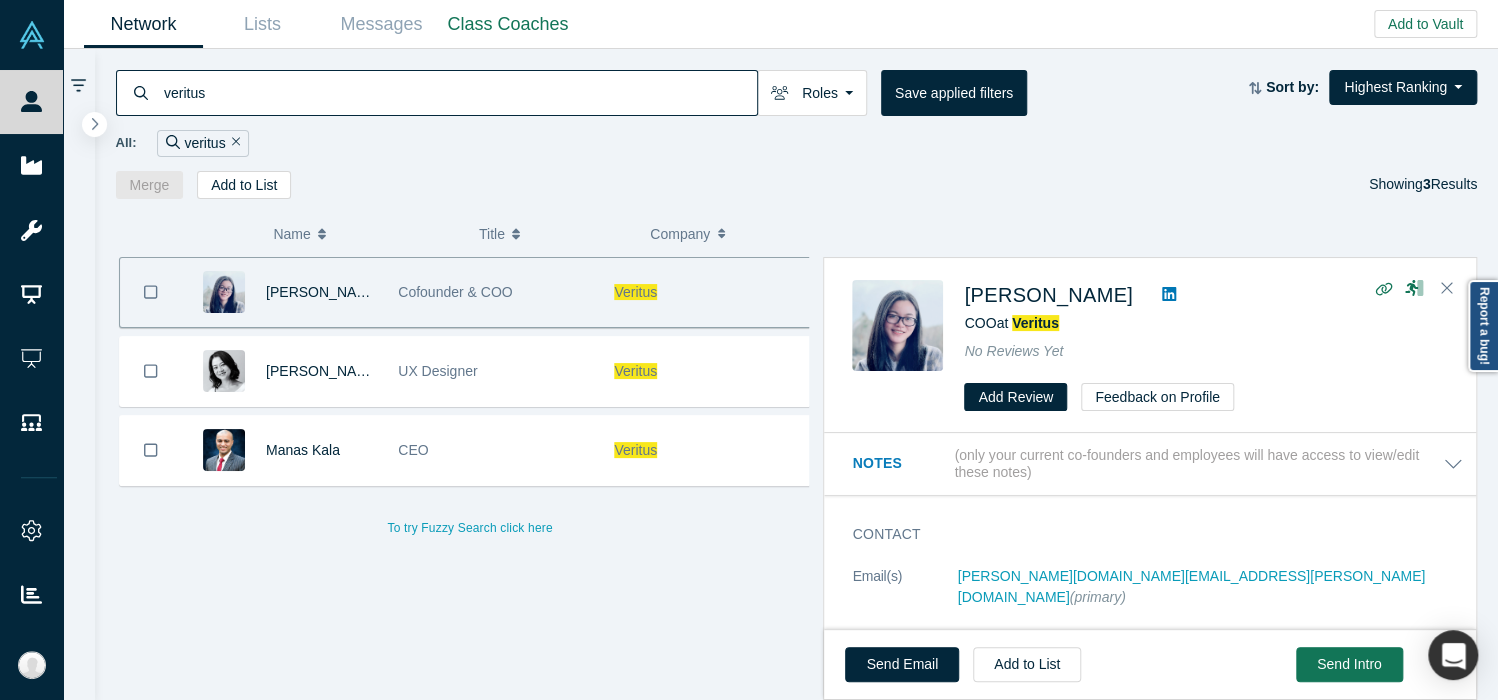 click on "Merge Add to List Showing  3  Results" at bounding box center (797, 185) 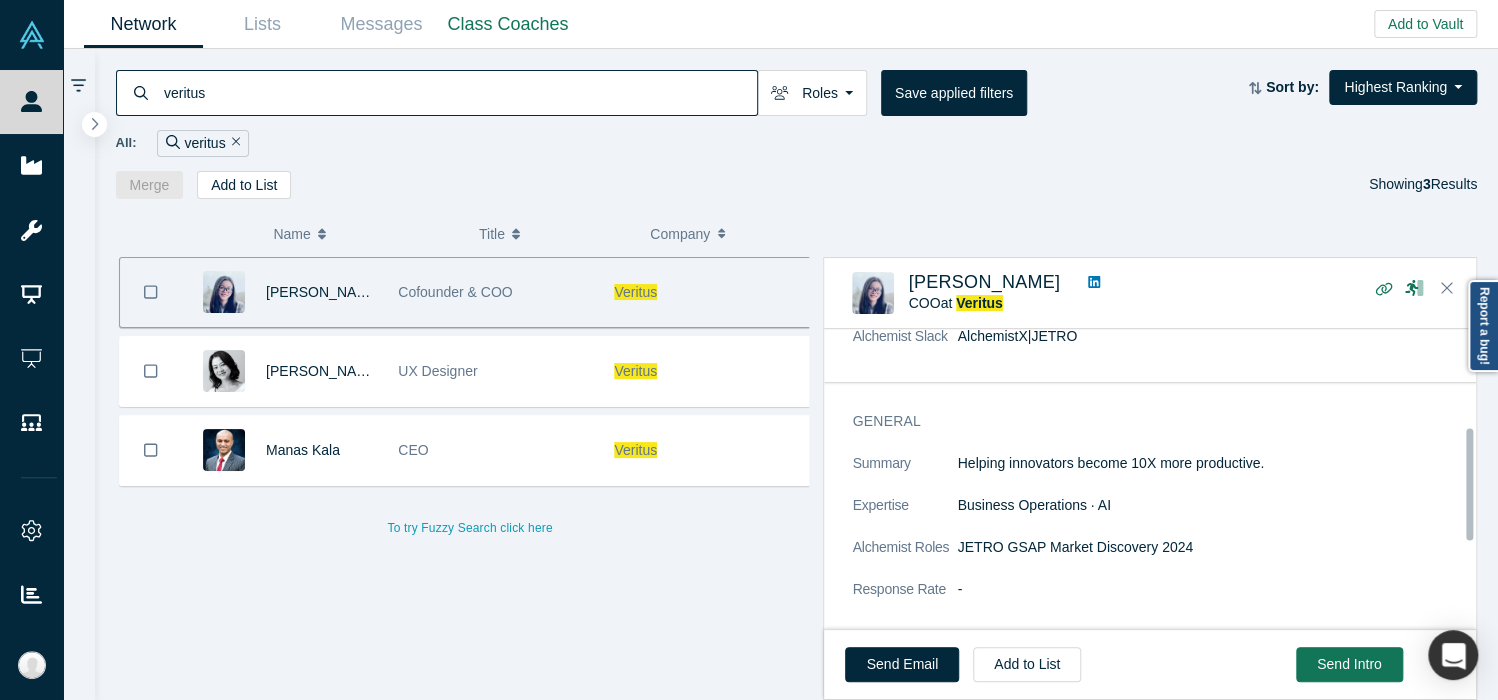 scroll, scrollTop: 268, scrollLeft: 0, axis: vertical 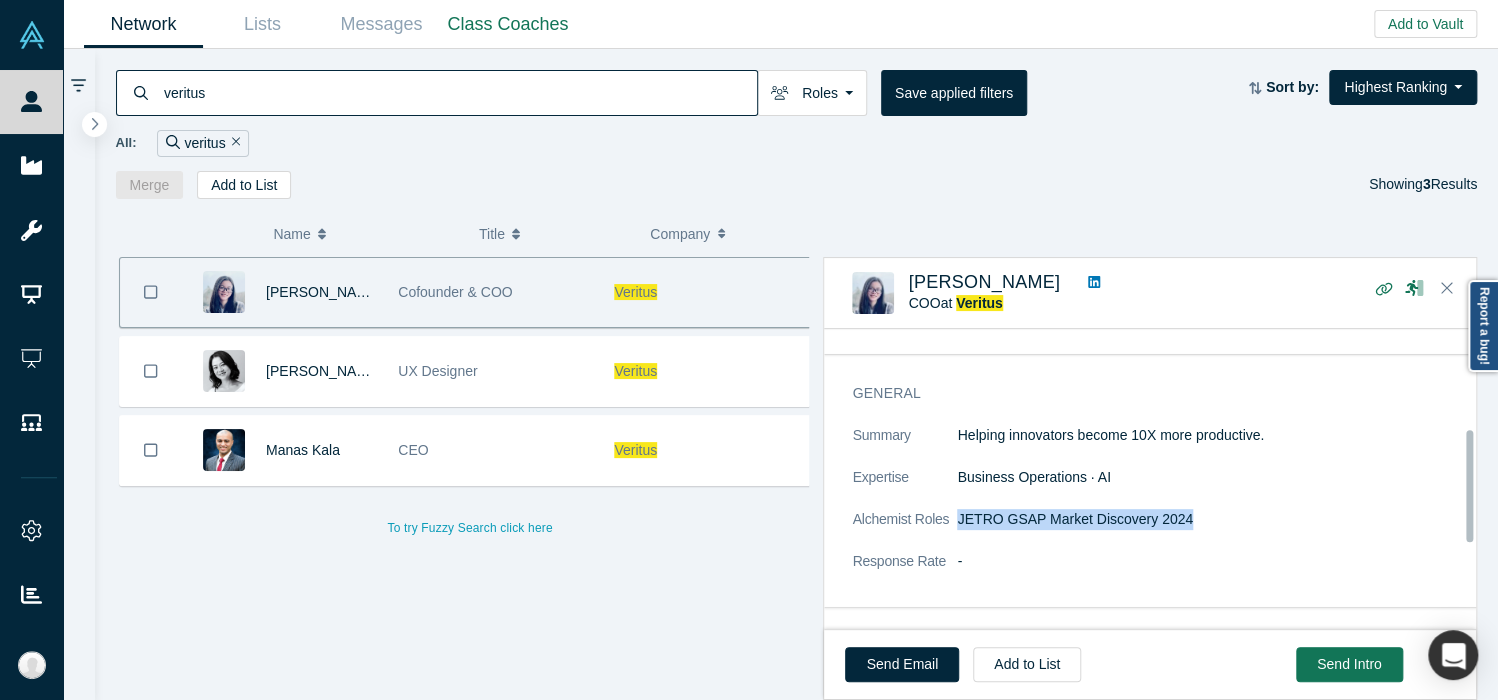 drag, startPoint x: 955, startPoint y: 498, endPoint x: 1188, endPoint y: 495, distance: 233.01932 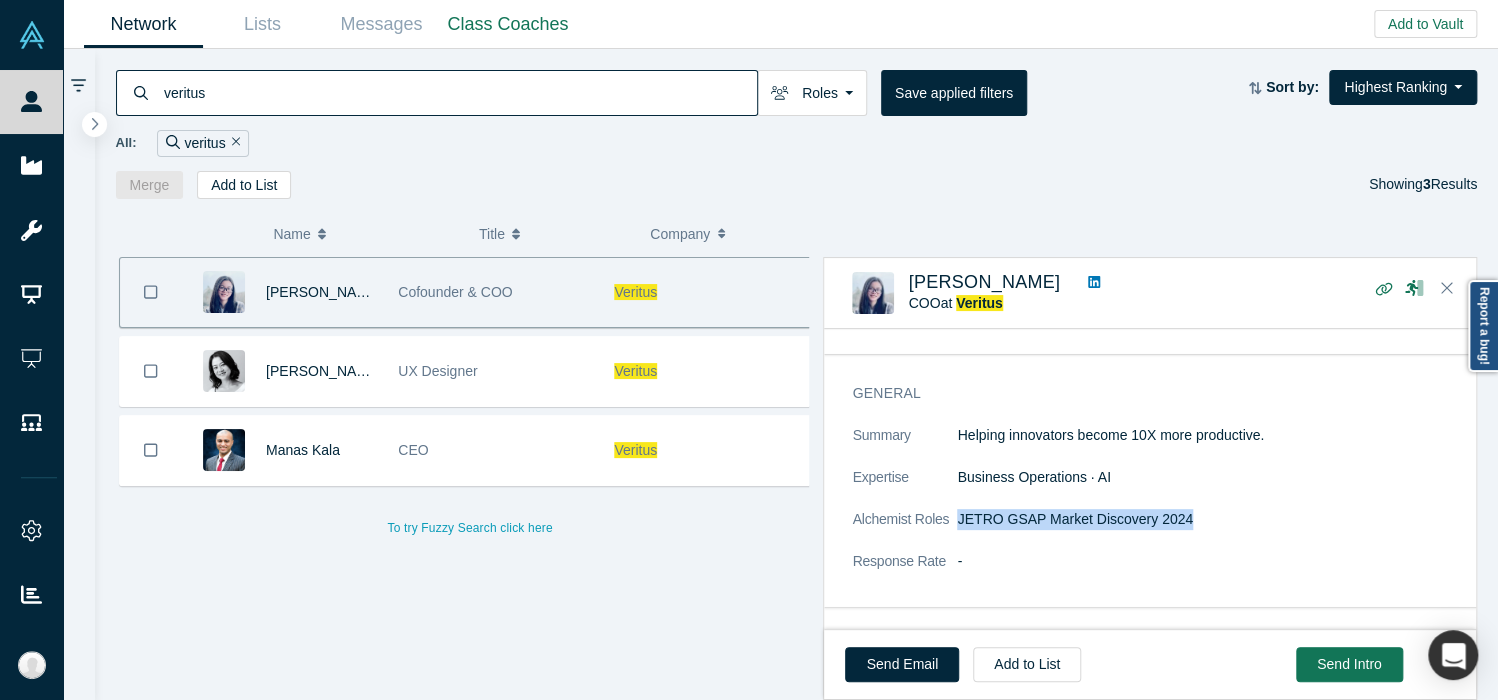 copy on "JETRO GSAP Market Discovery 2024" 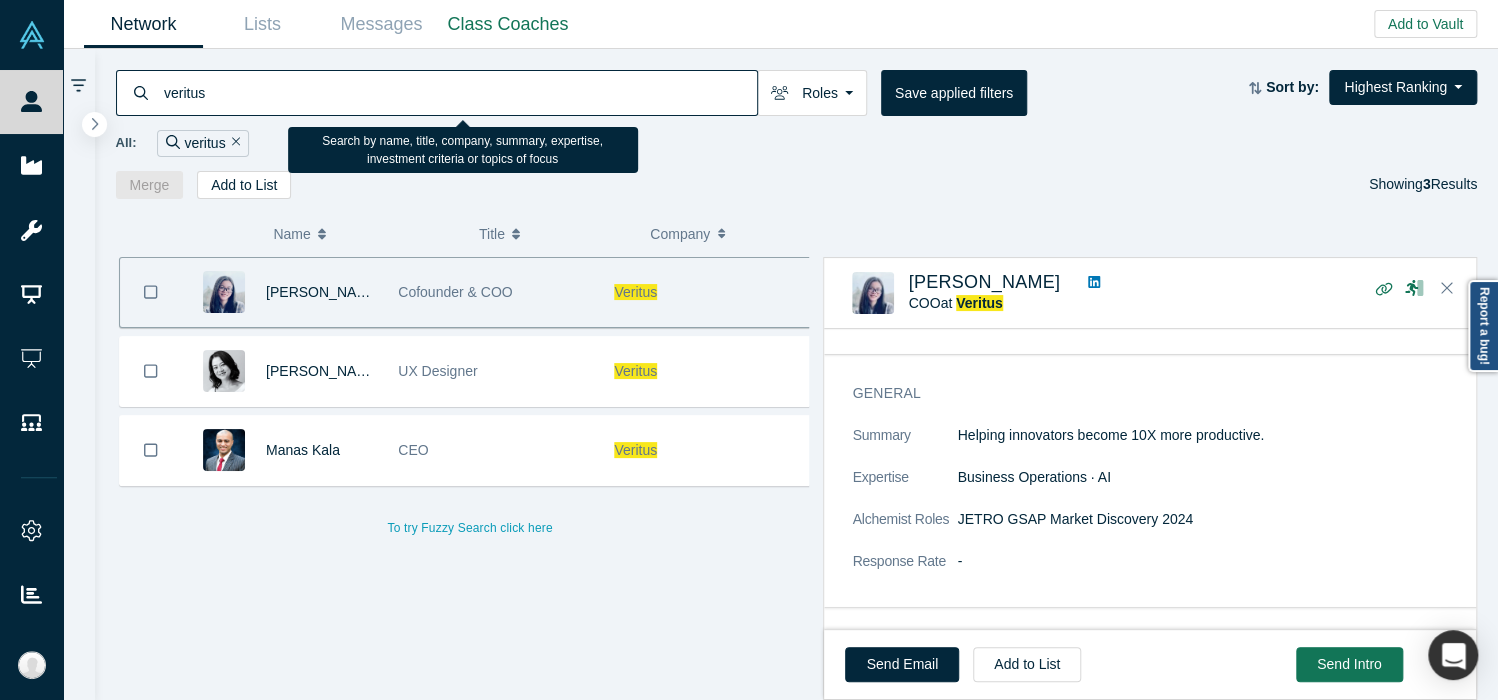 click on "veritus" at bounding box center [459, 92] 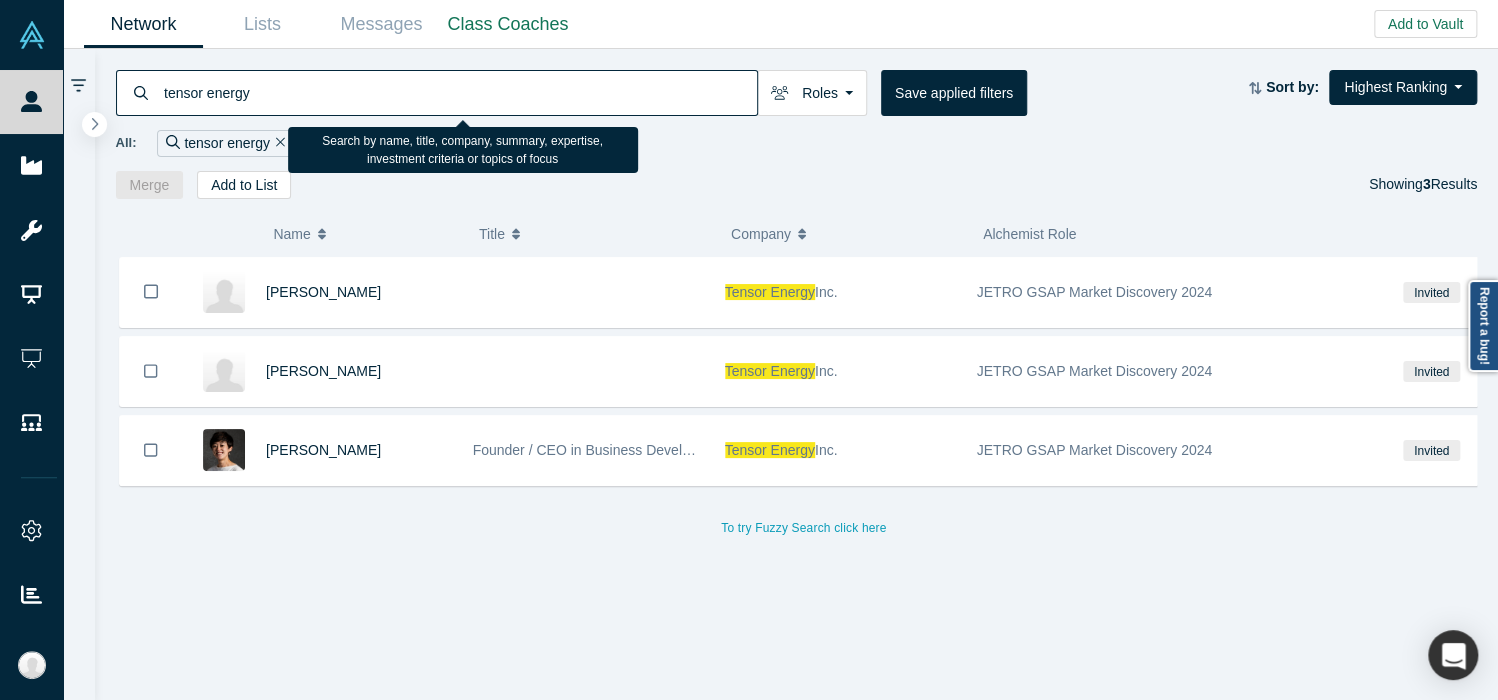 drag, startPoint x: 265, startPoint y: 97, endPoint x: 82, endPoint y: 89, distance: 183.17477 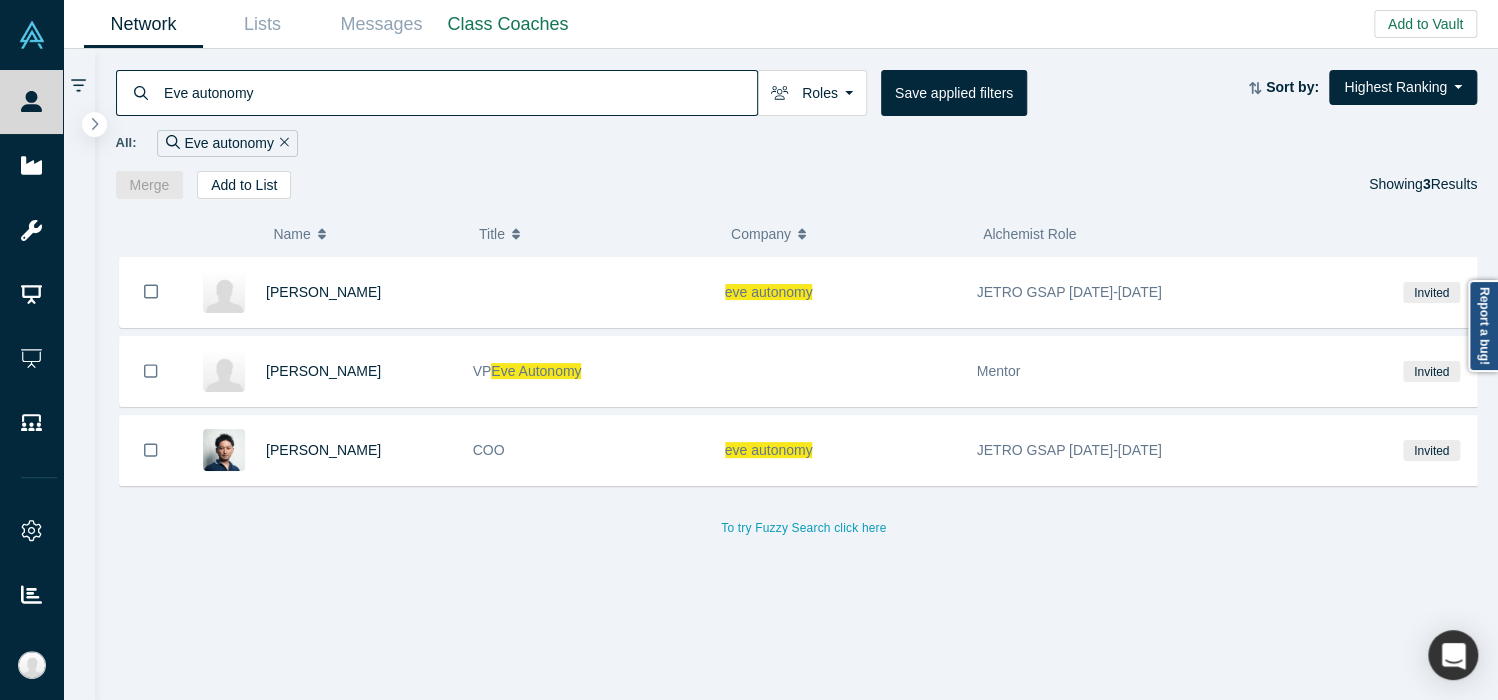 drag, startPoint x: 274, startPoint y: 94, endPoint x: 128, endPoint y: 93, distance: 146.00342 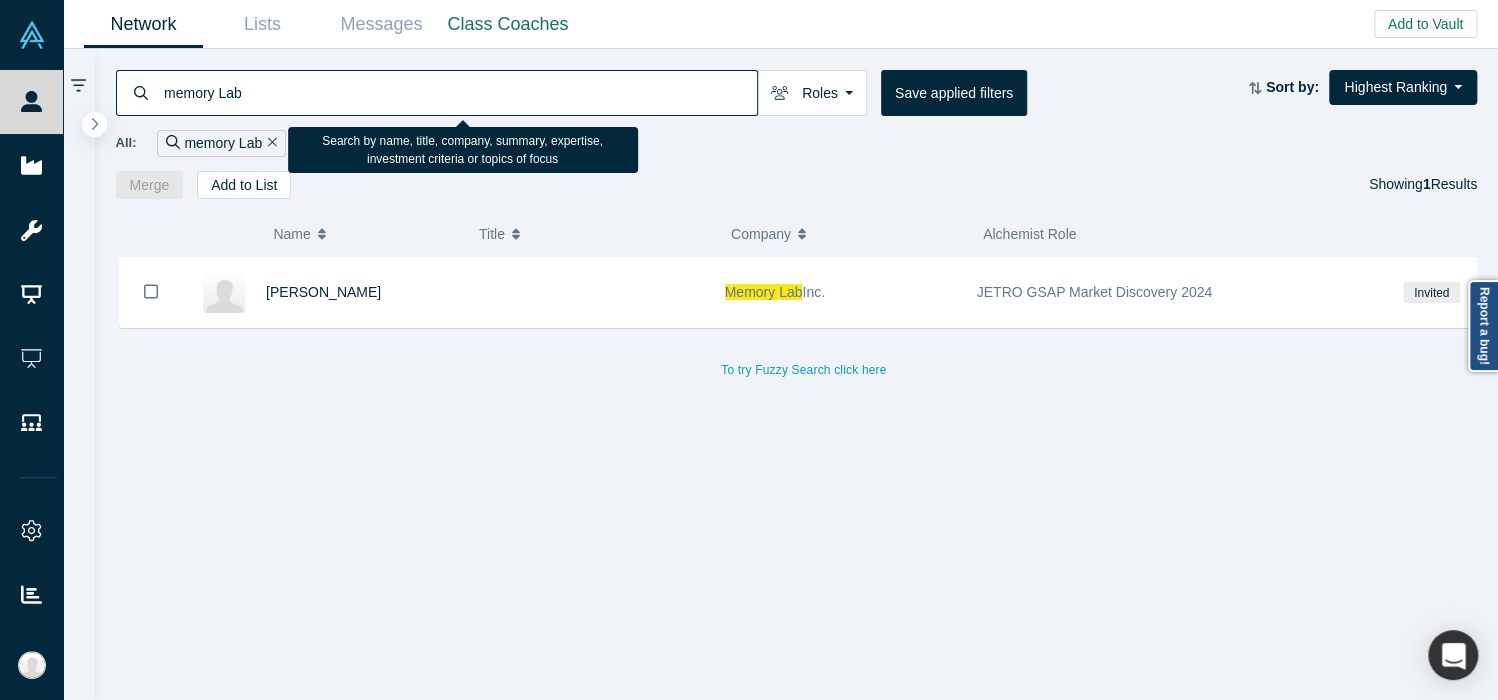 drag, startPoint x: 257, startPoint y: 85, endPoint x: 109, endPoint y: 77, distance: 148.21606 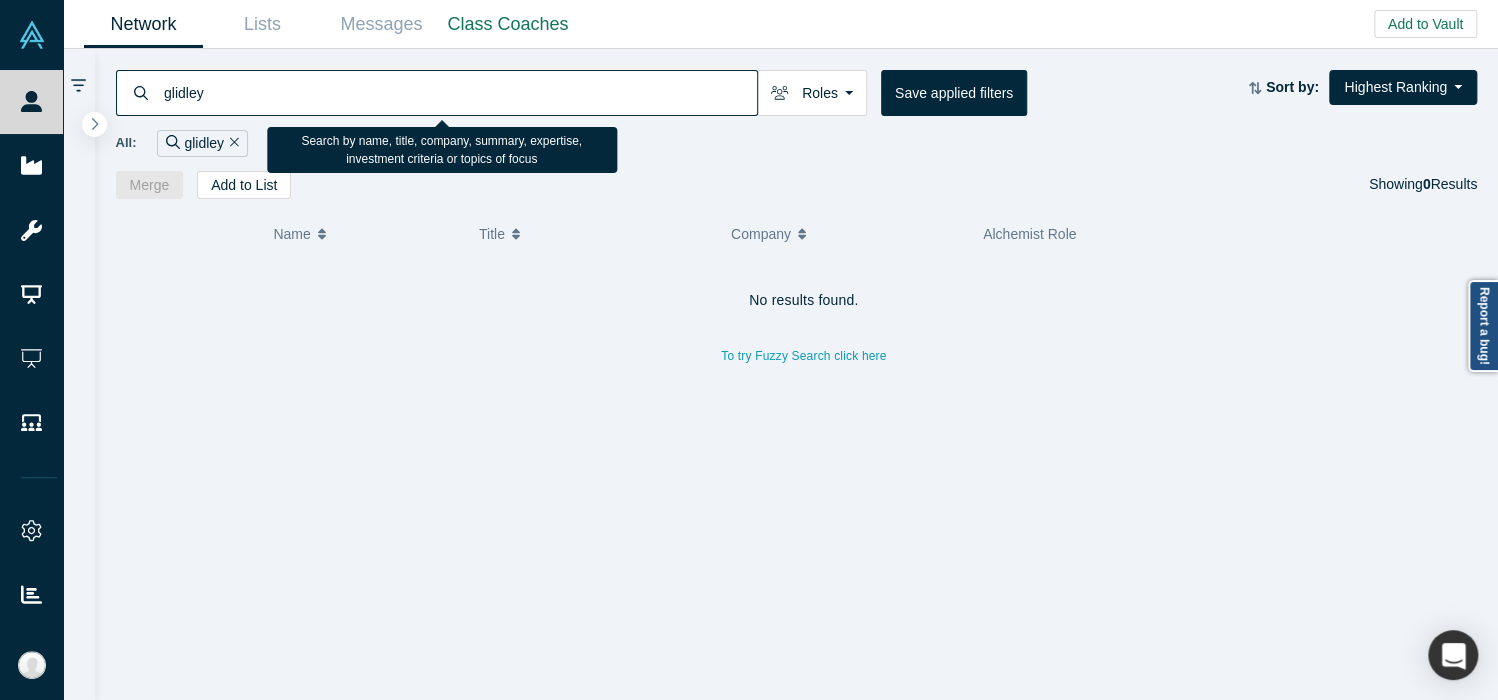 click on "glidley" at bounding box center [459, 92] 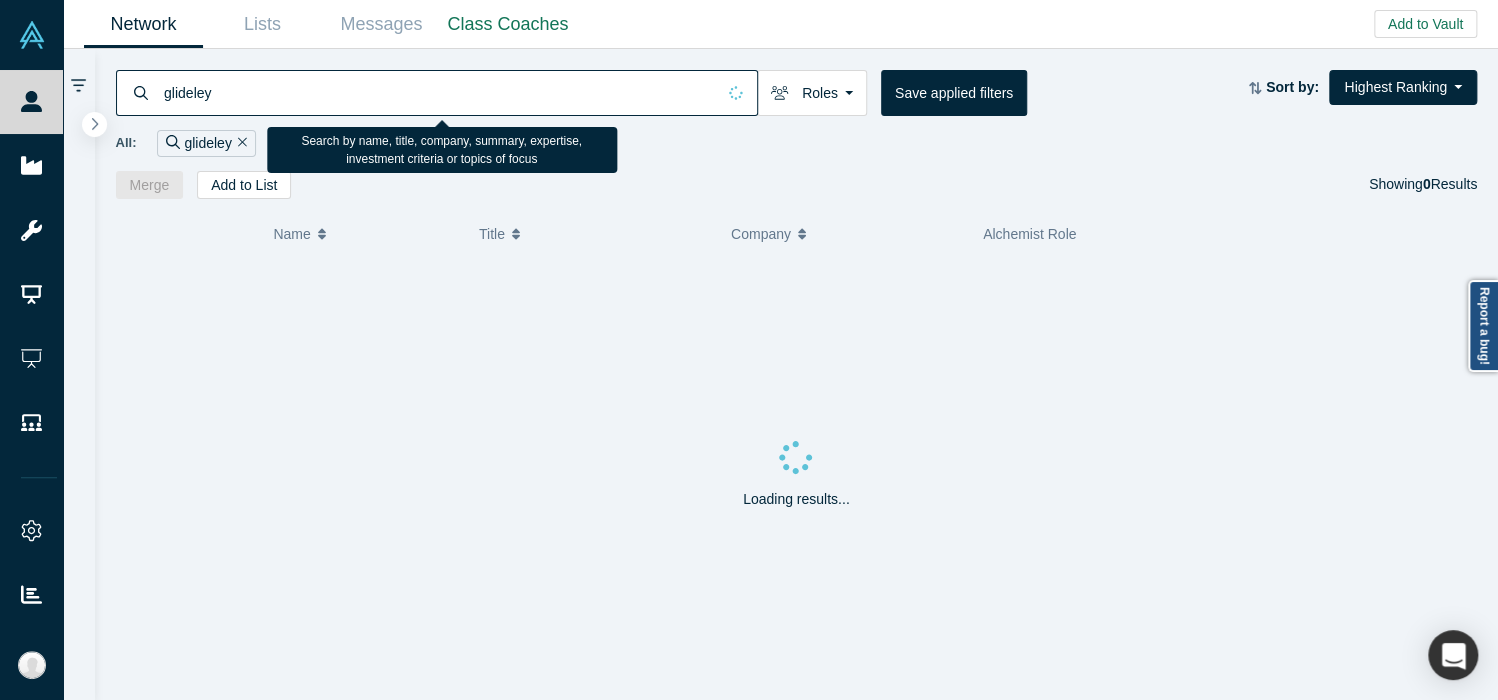 click on "glideley" at bounding box center (438, 92) 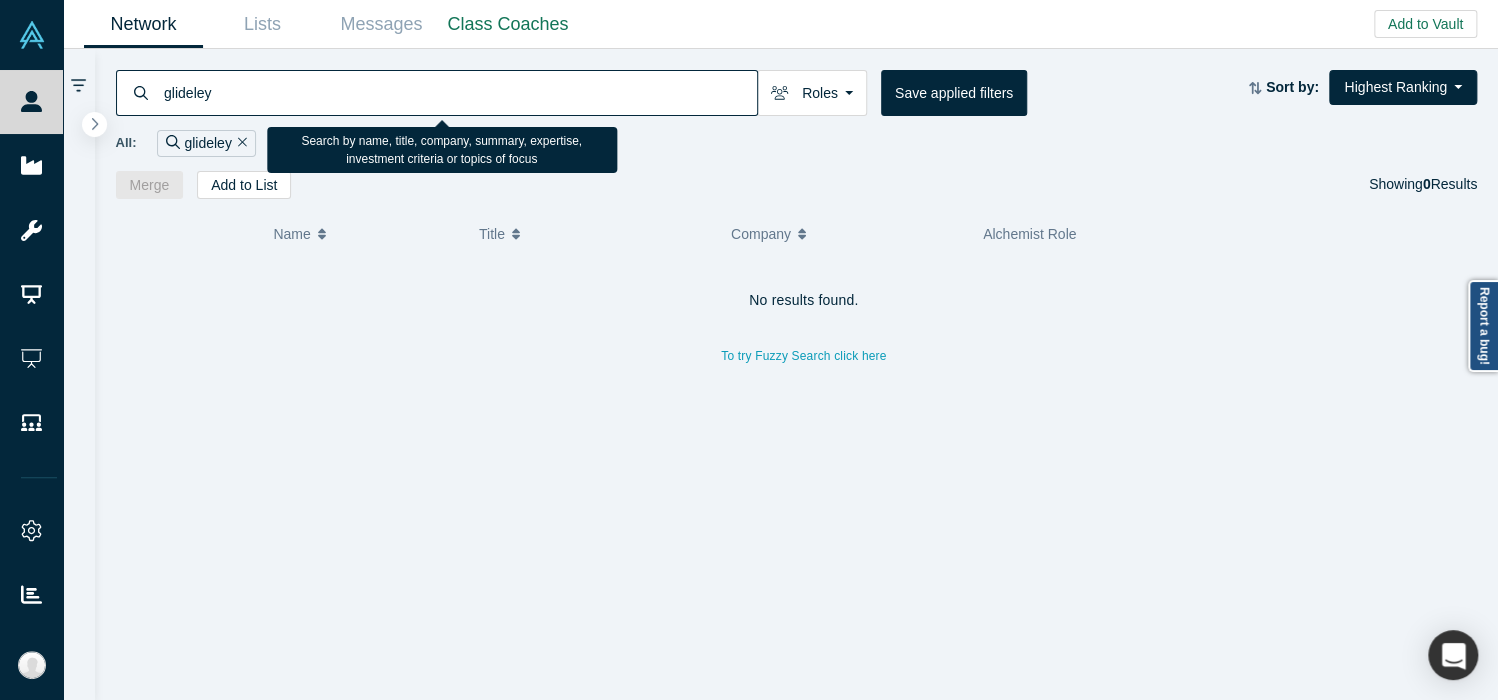type on "glidely" 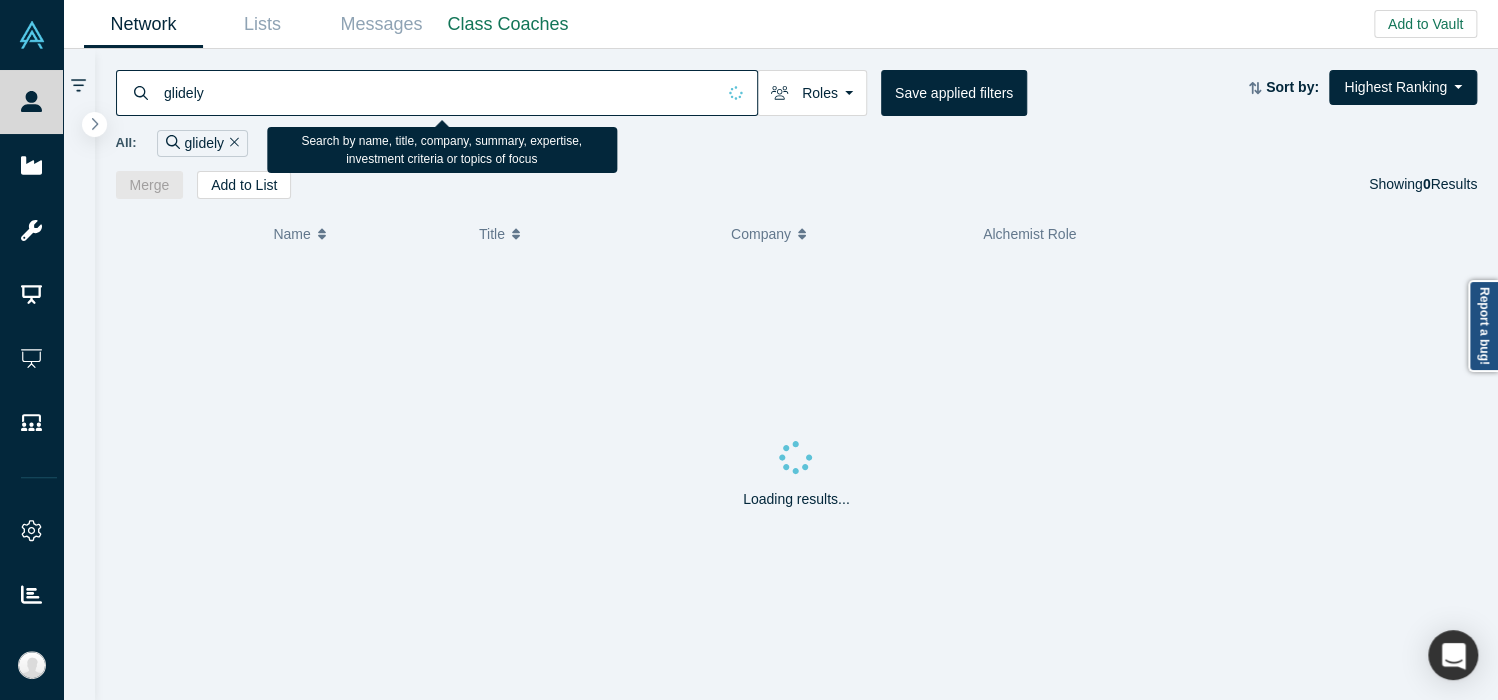 click on "glidely" at bounding box center [438, 92] 